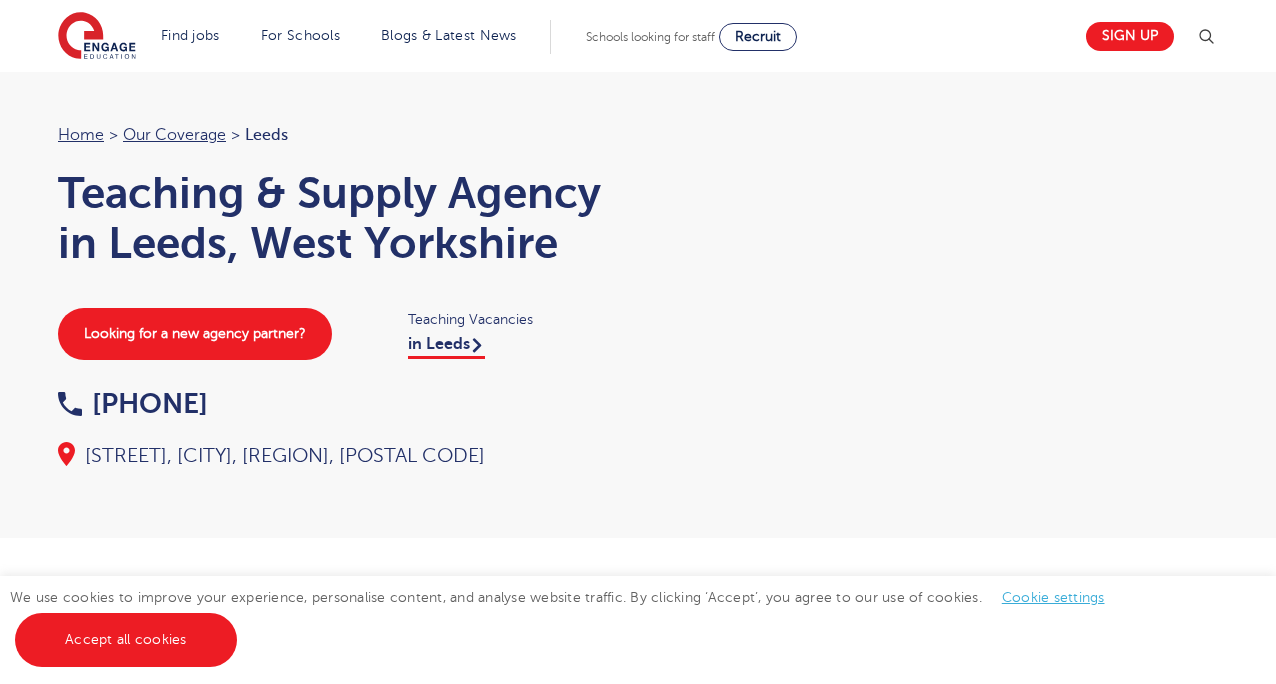 scroll, scrollTop: 0, scrollLeft: 0, axis: both 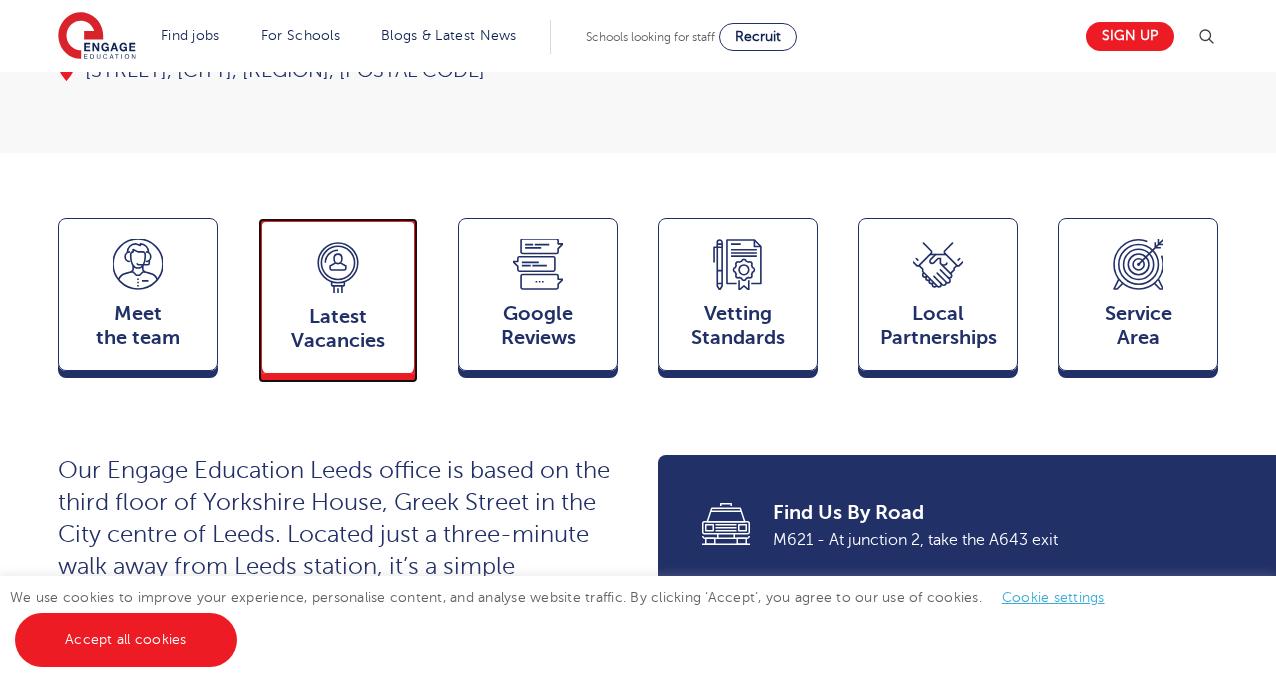 click 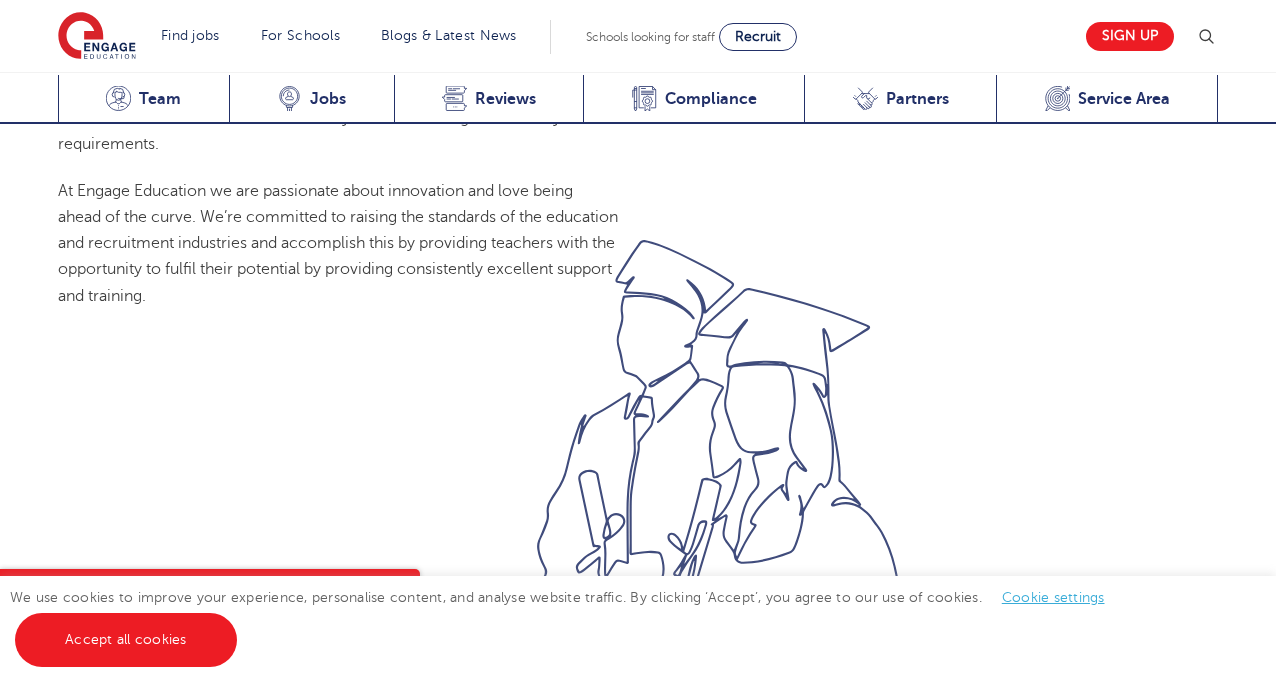 scroll, scrollTop: 1016, scrollLeft: 0, axis: vertical 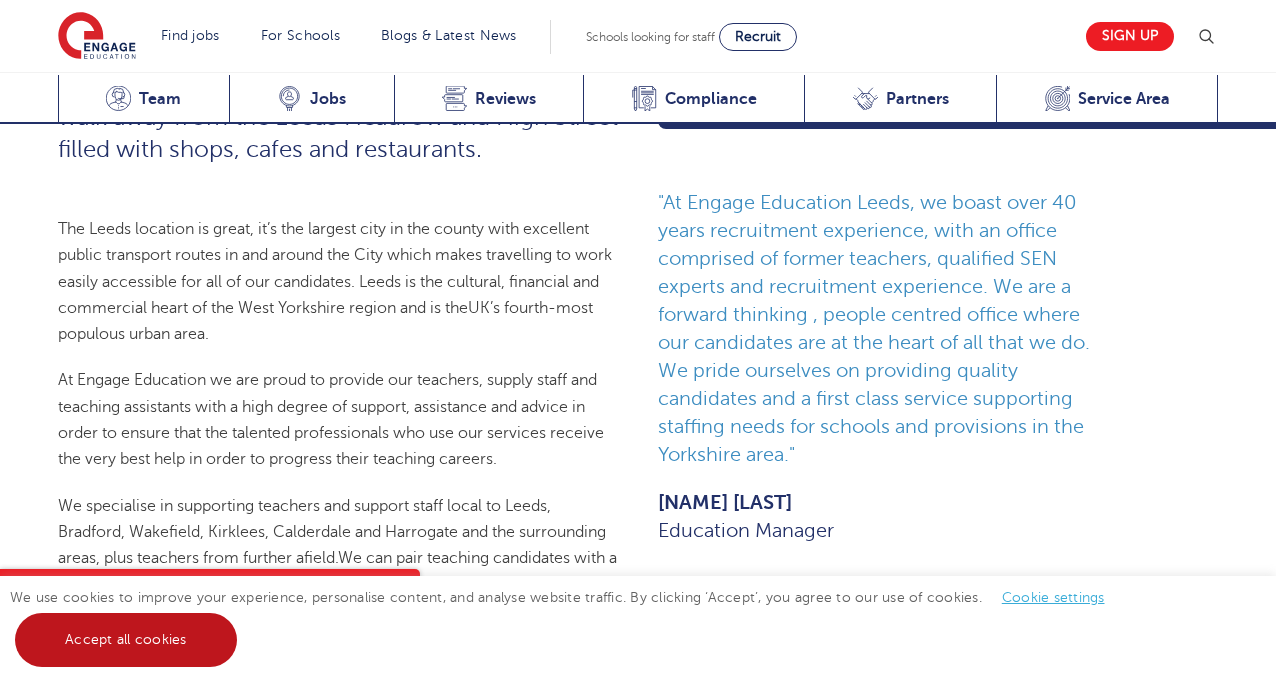 click on "Accept all cookies" at bounding box center (126, 640) 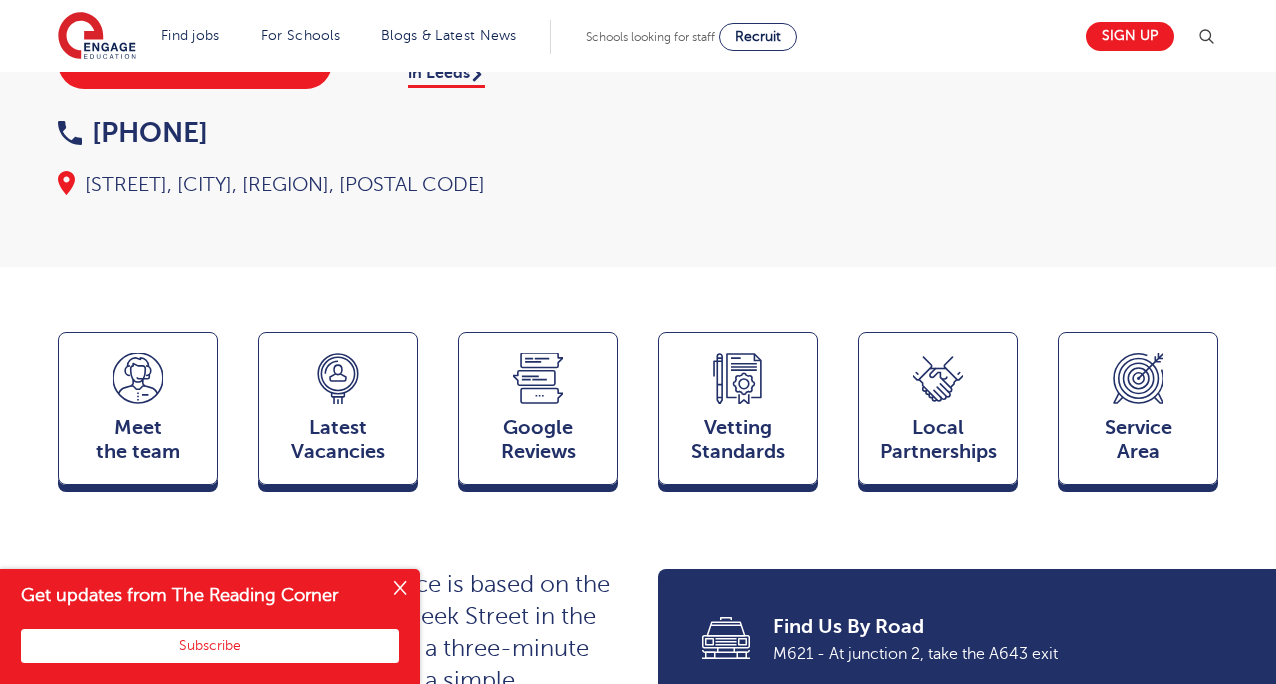 scroll, scrollTop: 236, scrollLeft: 0, axis: vertical 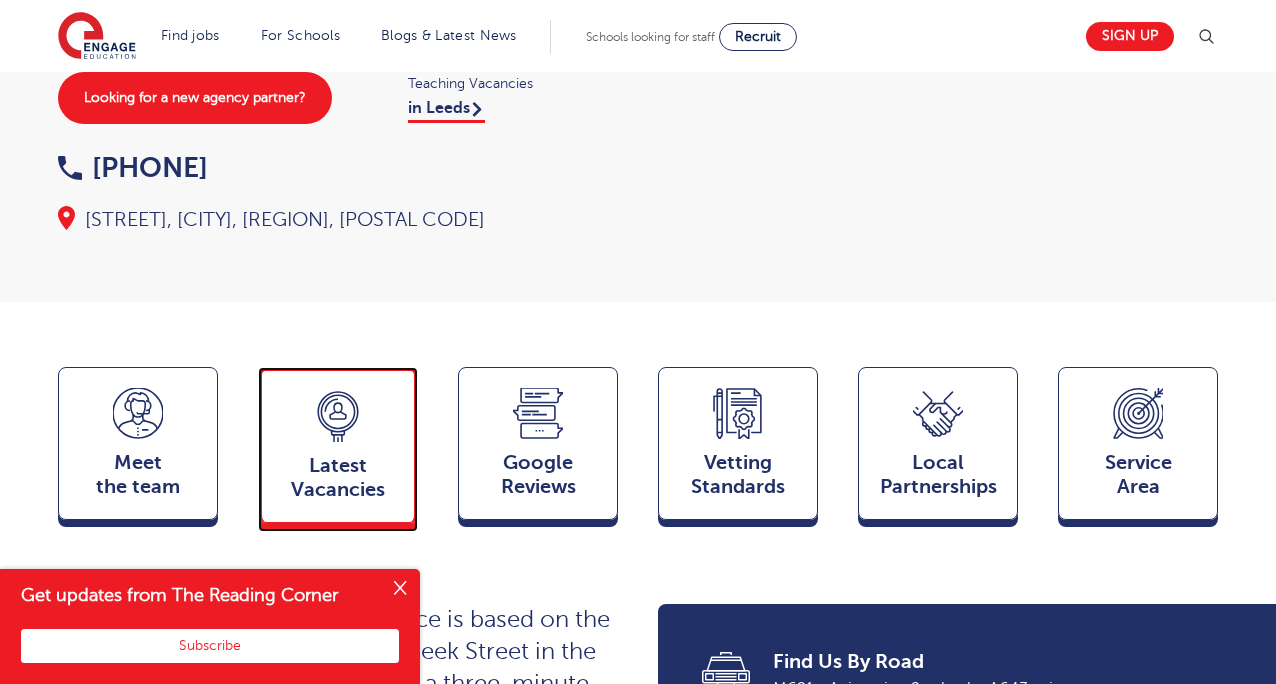 click 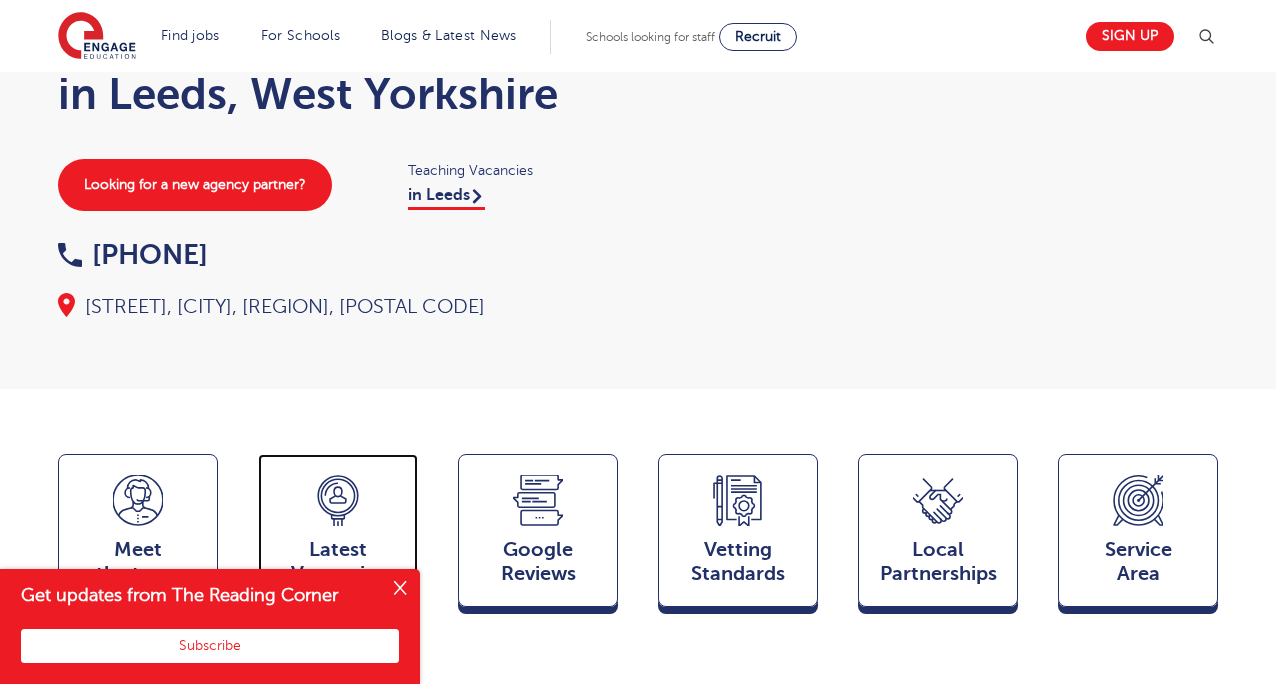 scroll, scrollTop: 0, scrollLeft: 0, axis: both 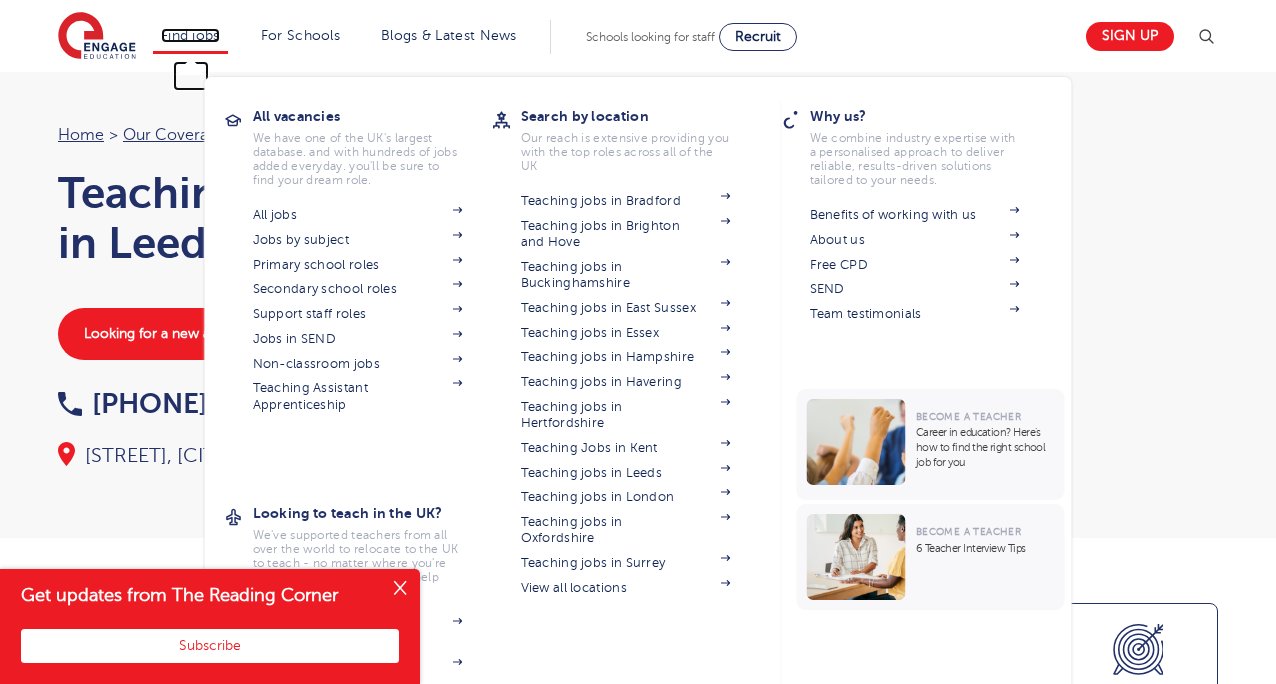 click on "Find jobs" at bounding box center (190, 35) 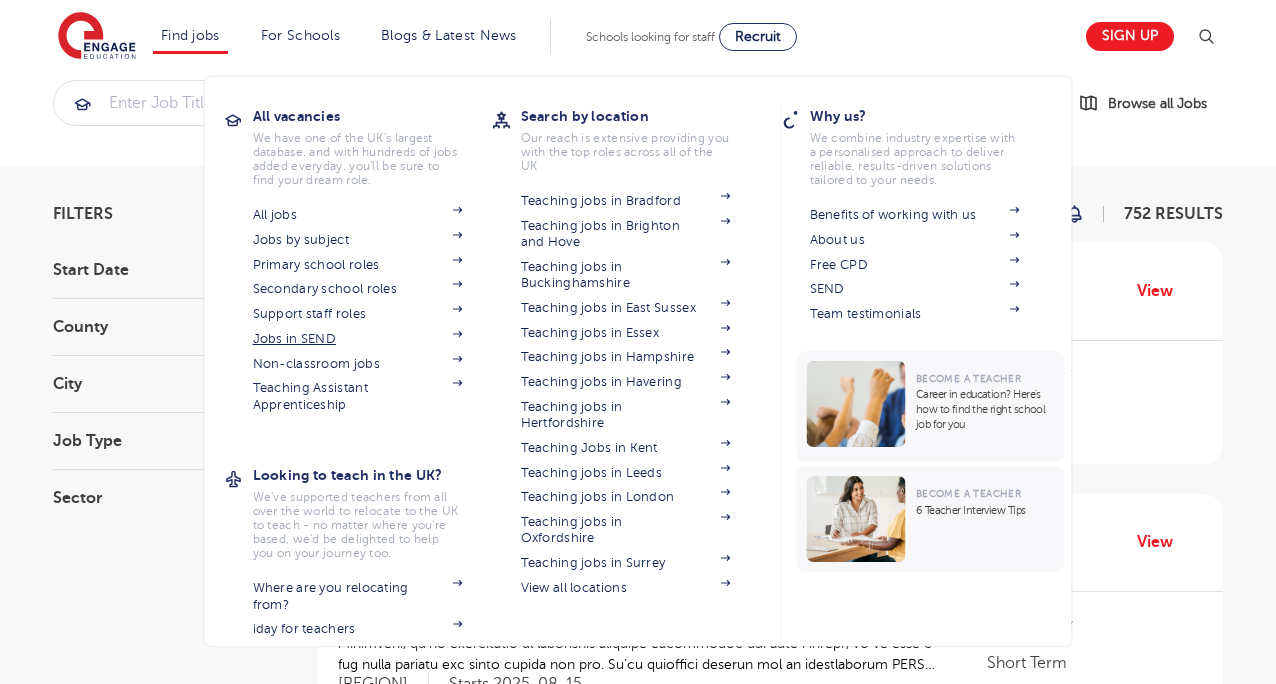 scroll, scrollTop: 19, scrollLeft: 0, axis: vertical 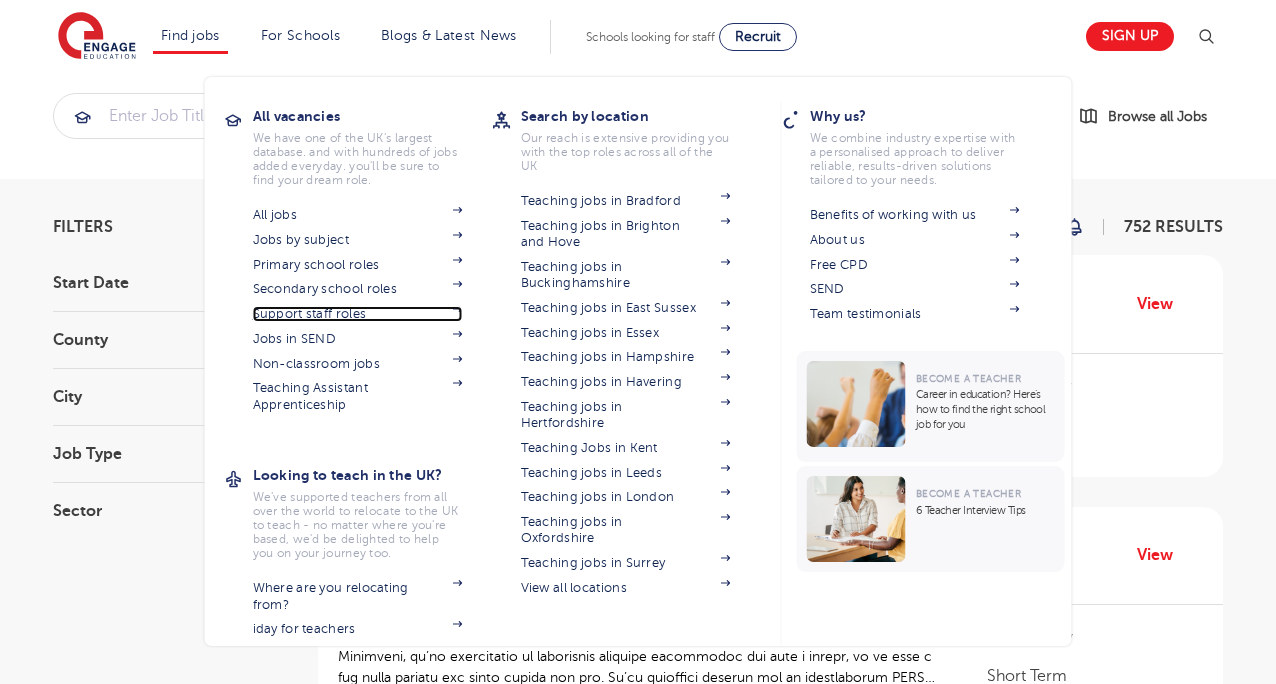 click on "Support staff roles" at bounding box center [358, 314] 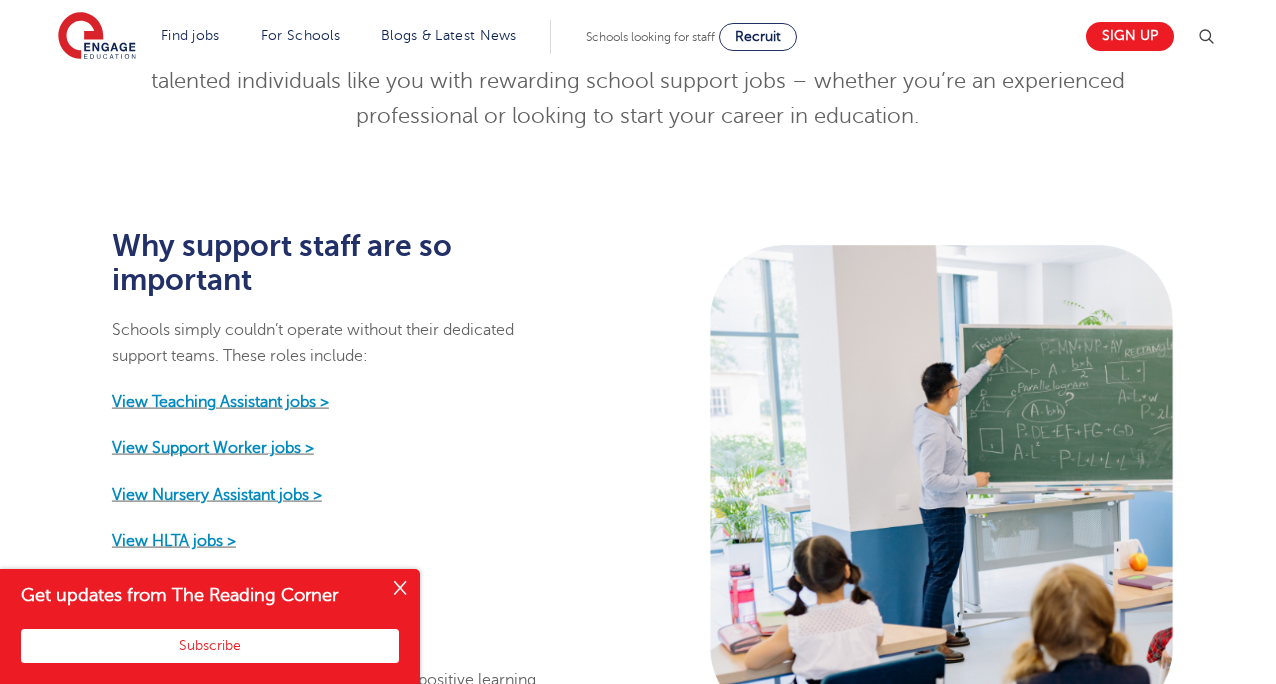 scroll, scrollTop: 0, scrollLeft: 0, axis: both 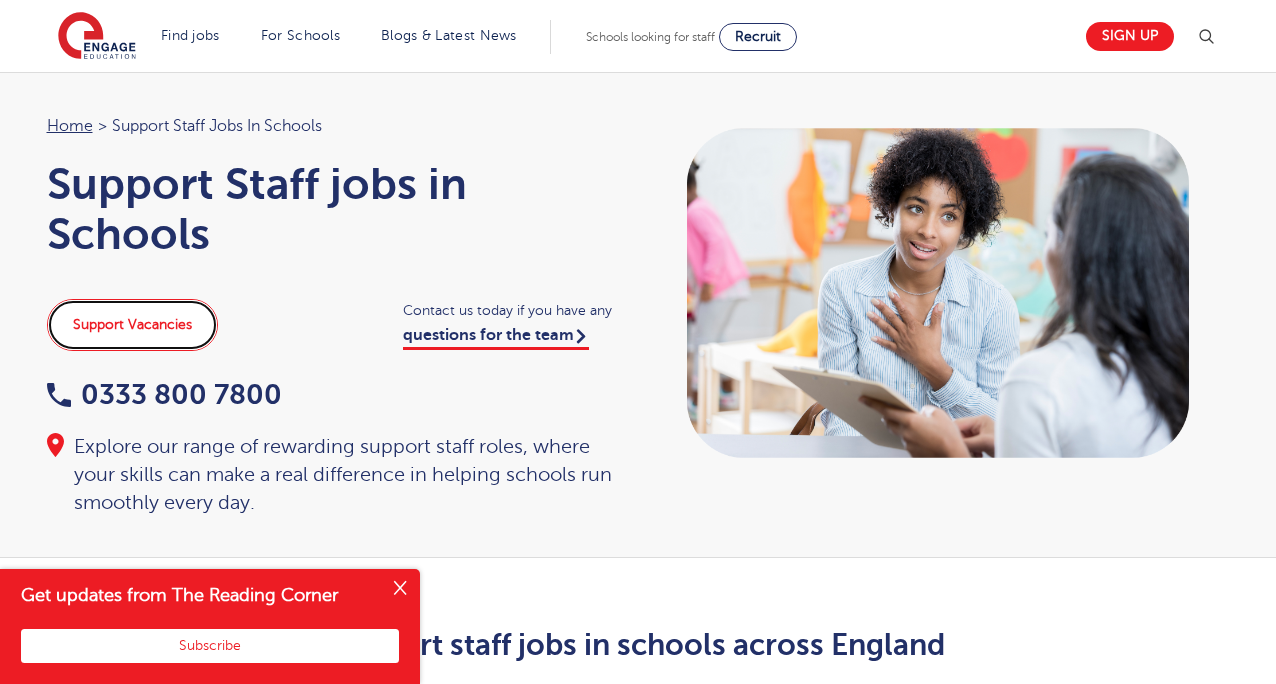 click on "Support Vacancies" at bounding box center [132, 325] 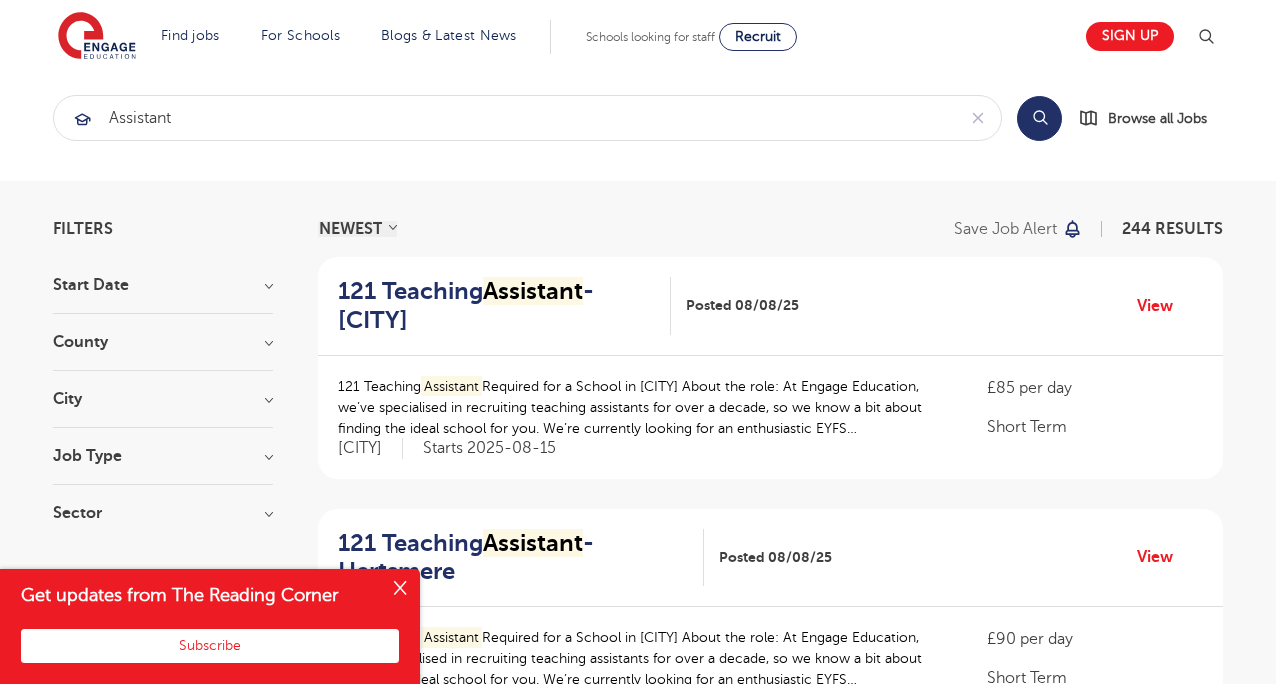 scroll, scrollTop: 0, scrollLeft: 0, axis: both 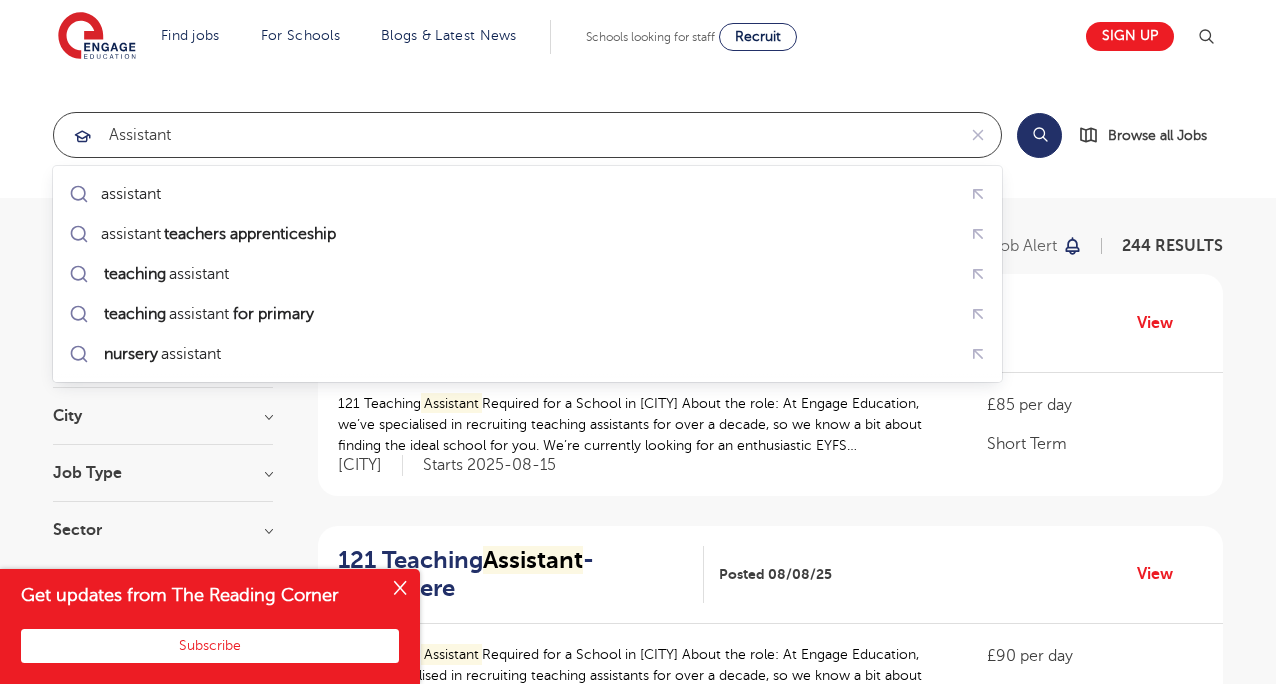 drag, startPoint x: 277, startPoint y: 142, endPoint x: 101, endPoint y: 138, distance: 176.04546 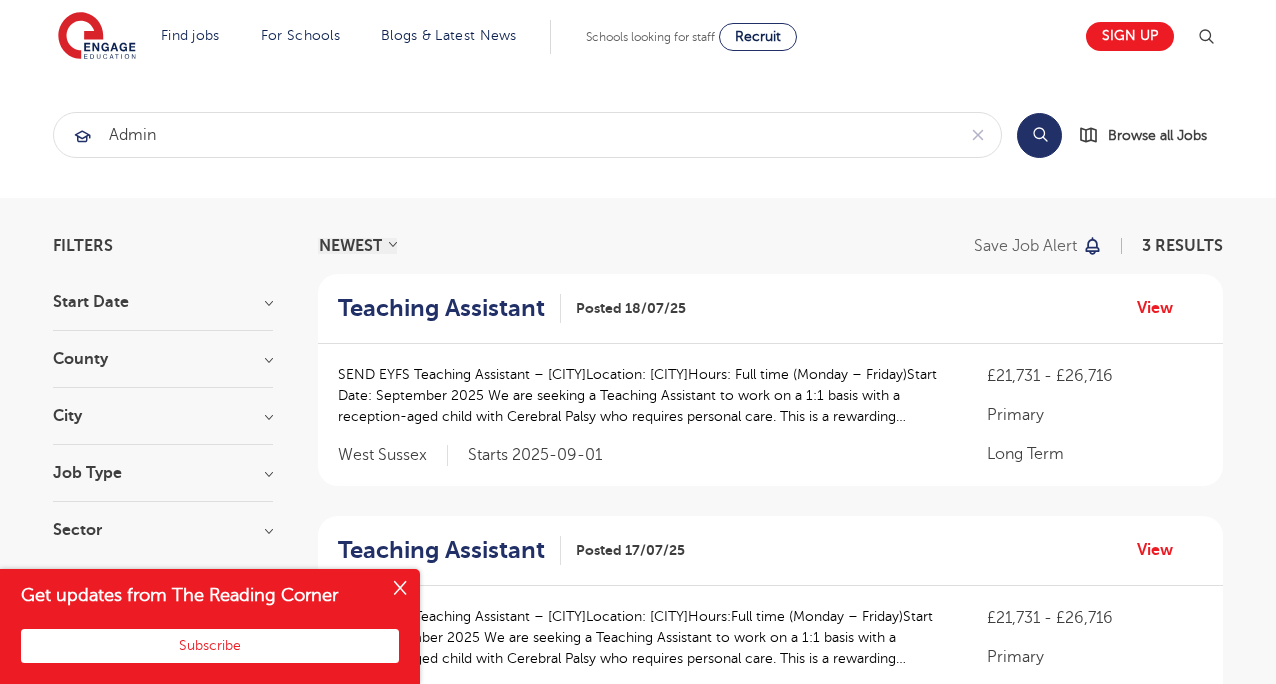 click on "Search" at bounding box center [1039, 135] 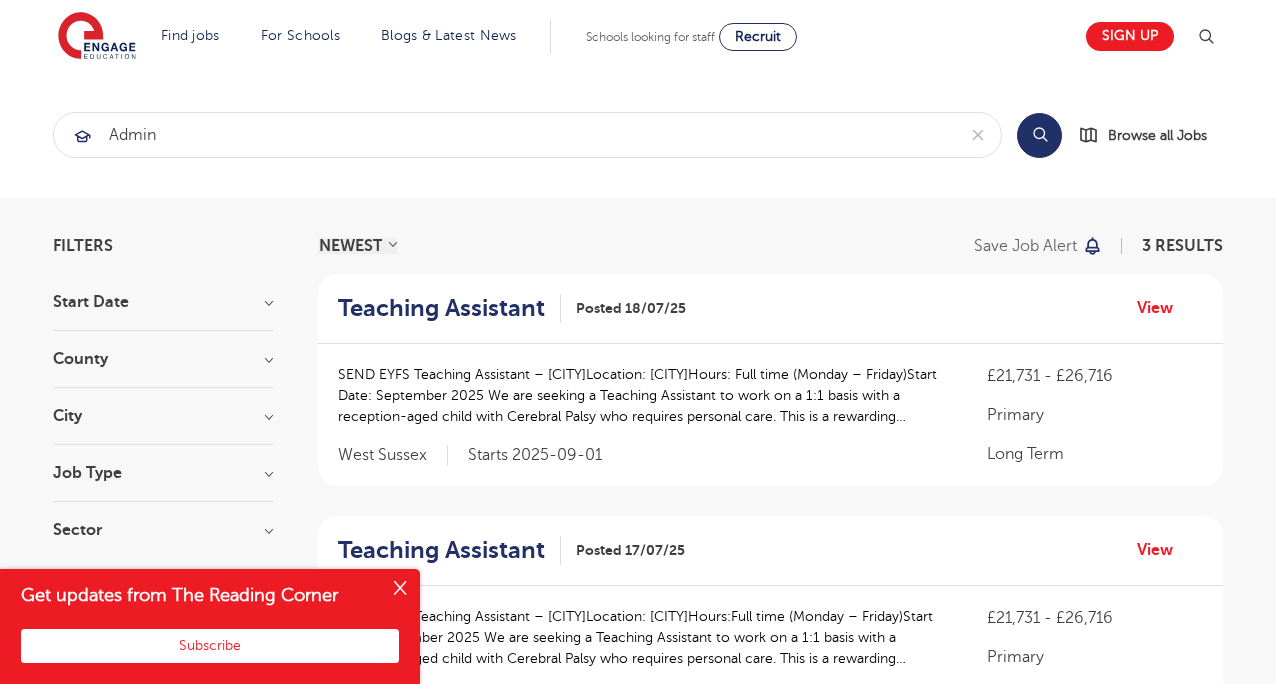 click at bounding box center [400, 589] 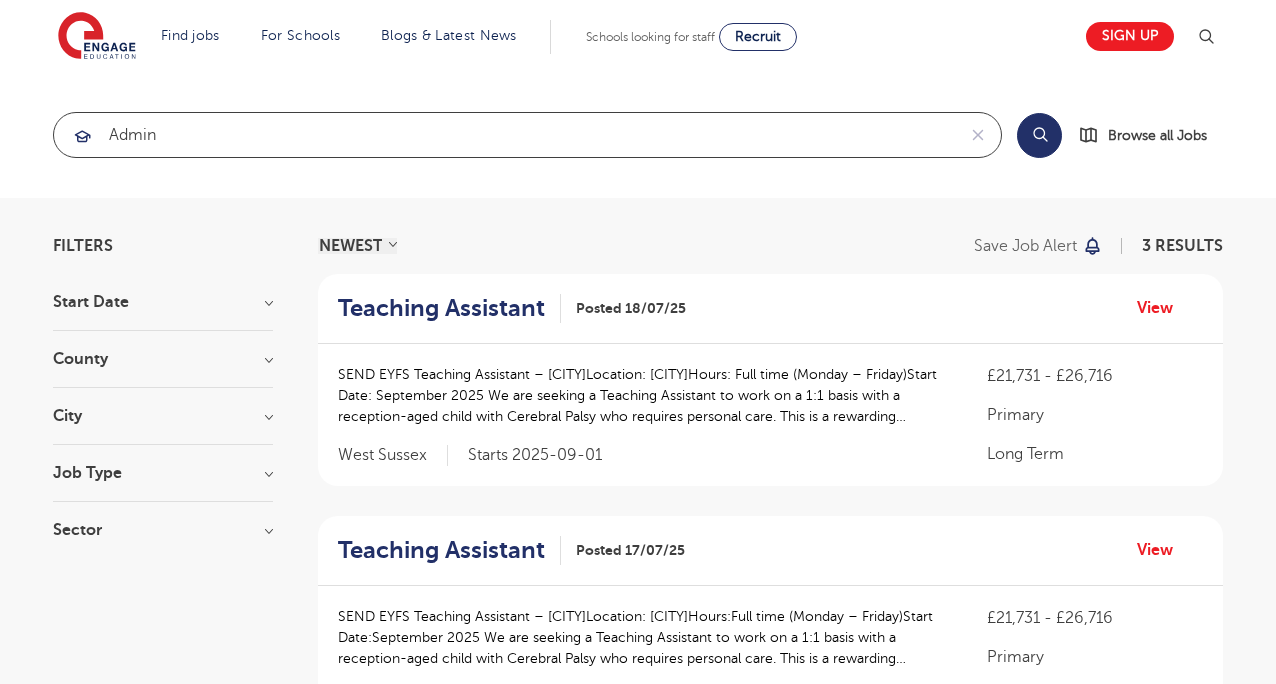 drag, startPoint x: 180, startPoint y: 140, endPoint x: 6, endPoint y: 135, distance: 174.07182 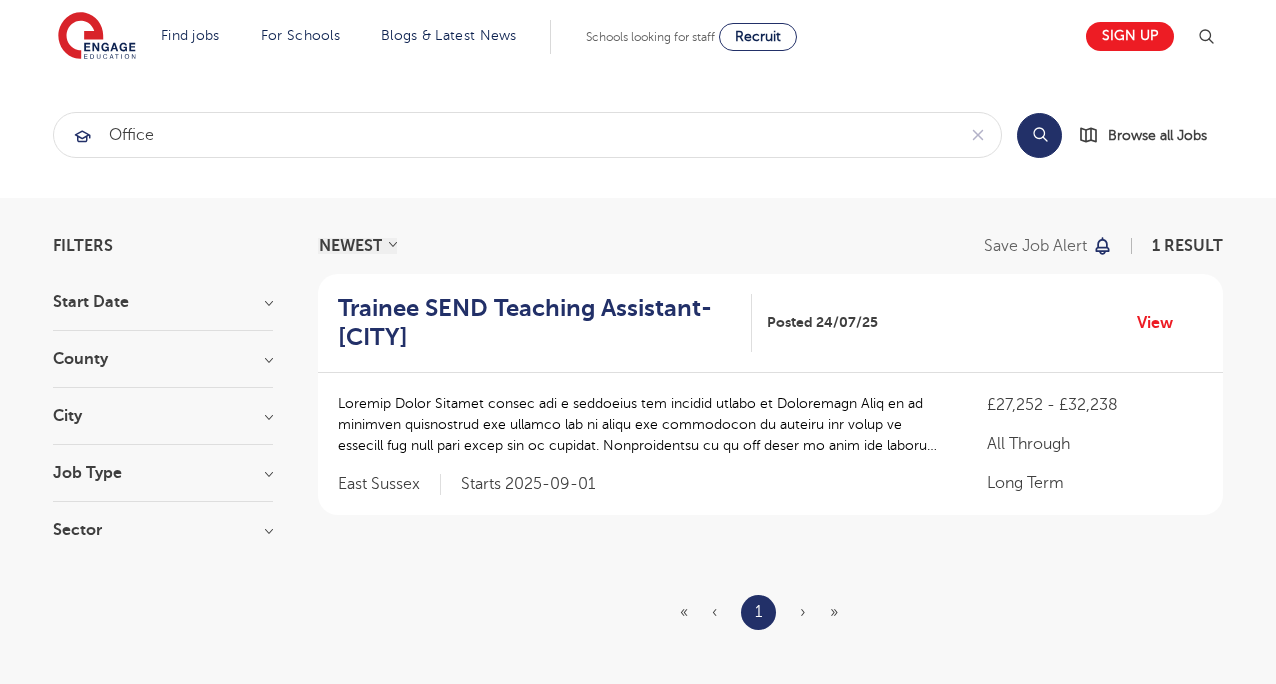 click on "Search" at bounding box center [1039, 135] 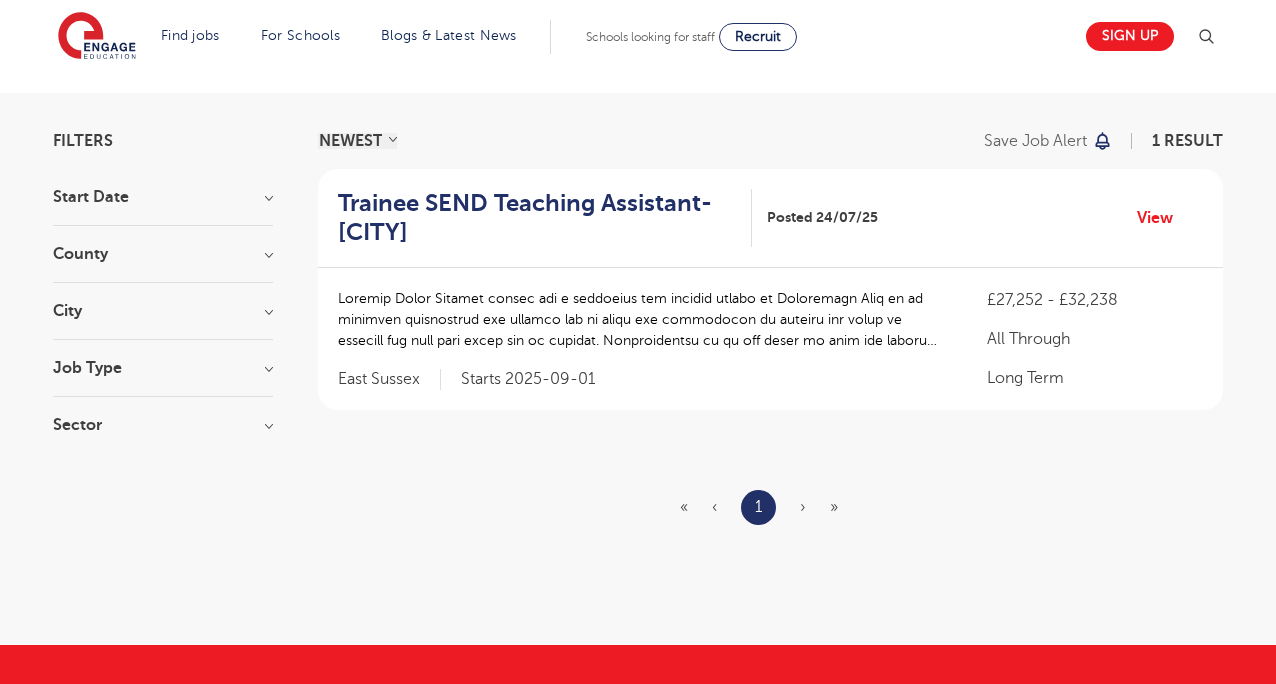 scroll, scrollTop: 0, scrollLeft: 0, axis: both 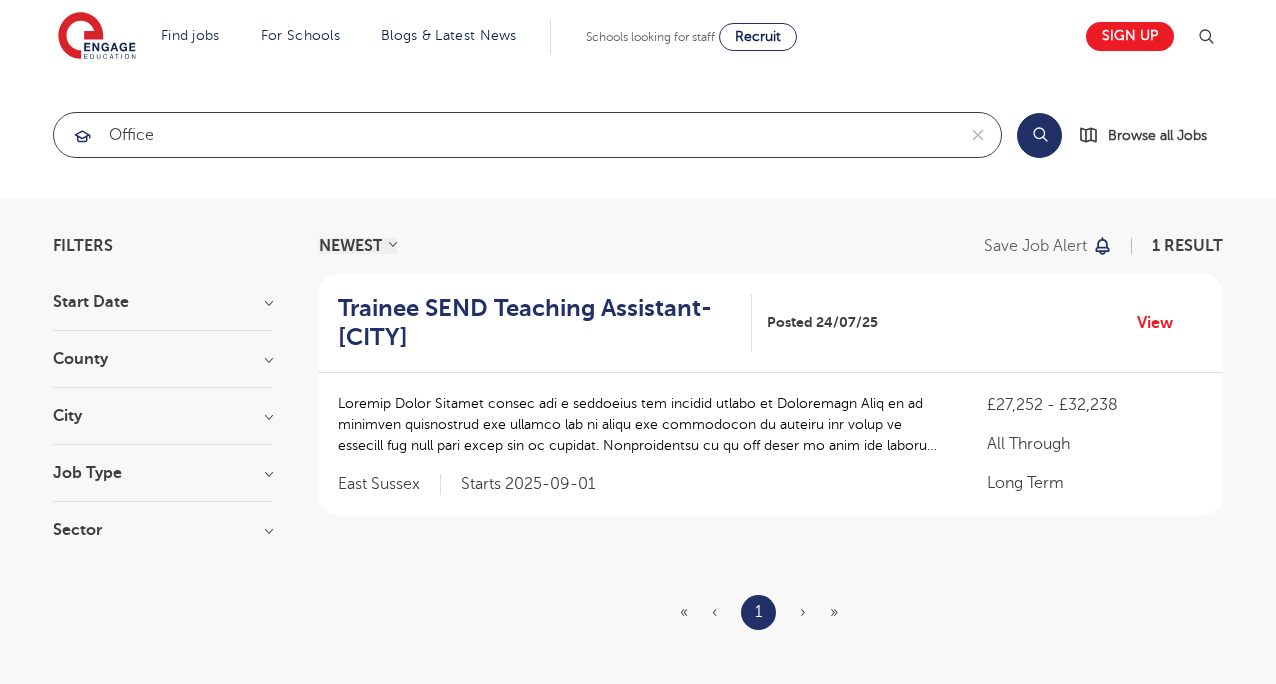 drag, startPoint x: 183, startPoint y: 143, endPoint x: 102, endPoint y: 138, distance: 81.154175 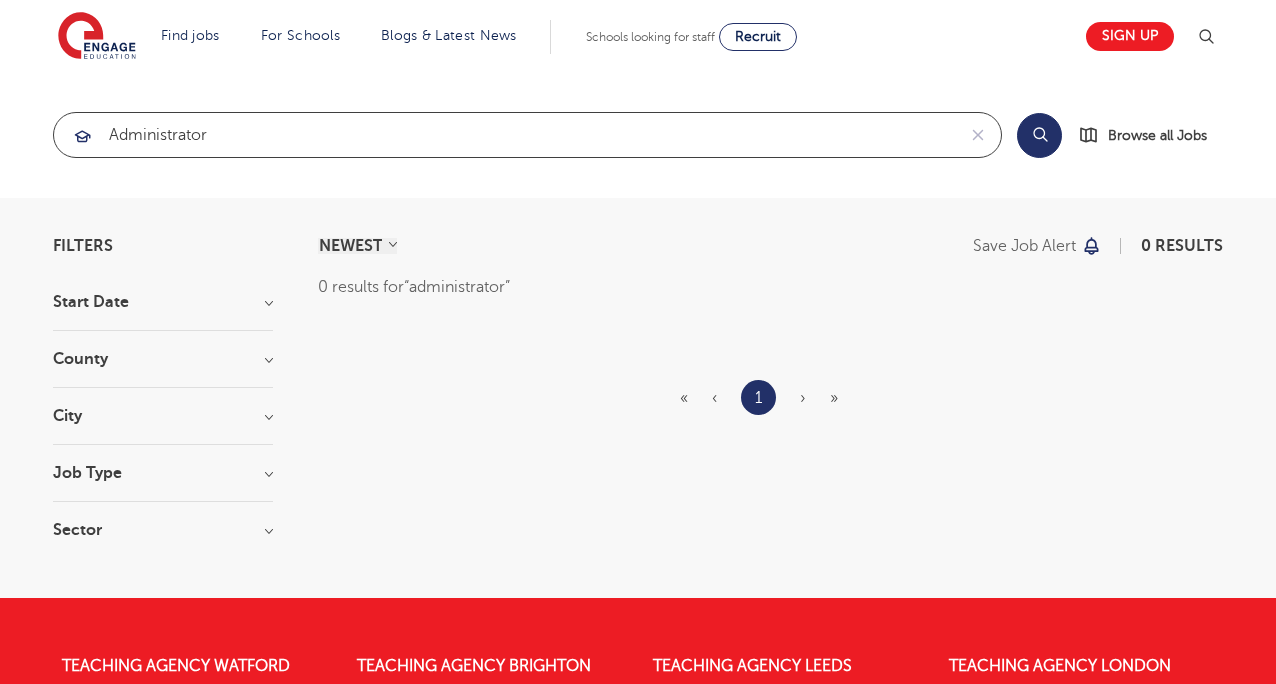 type on "administrator" 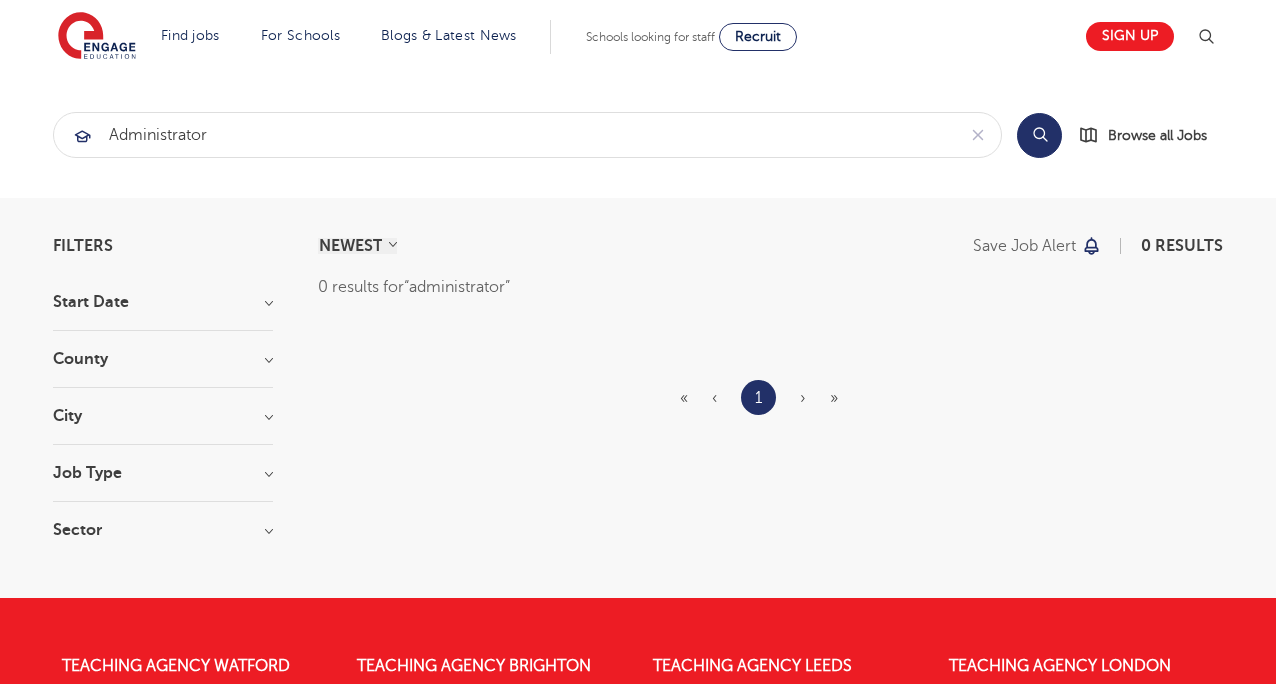 click on "Search" at bounding box center (1039, 135) 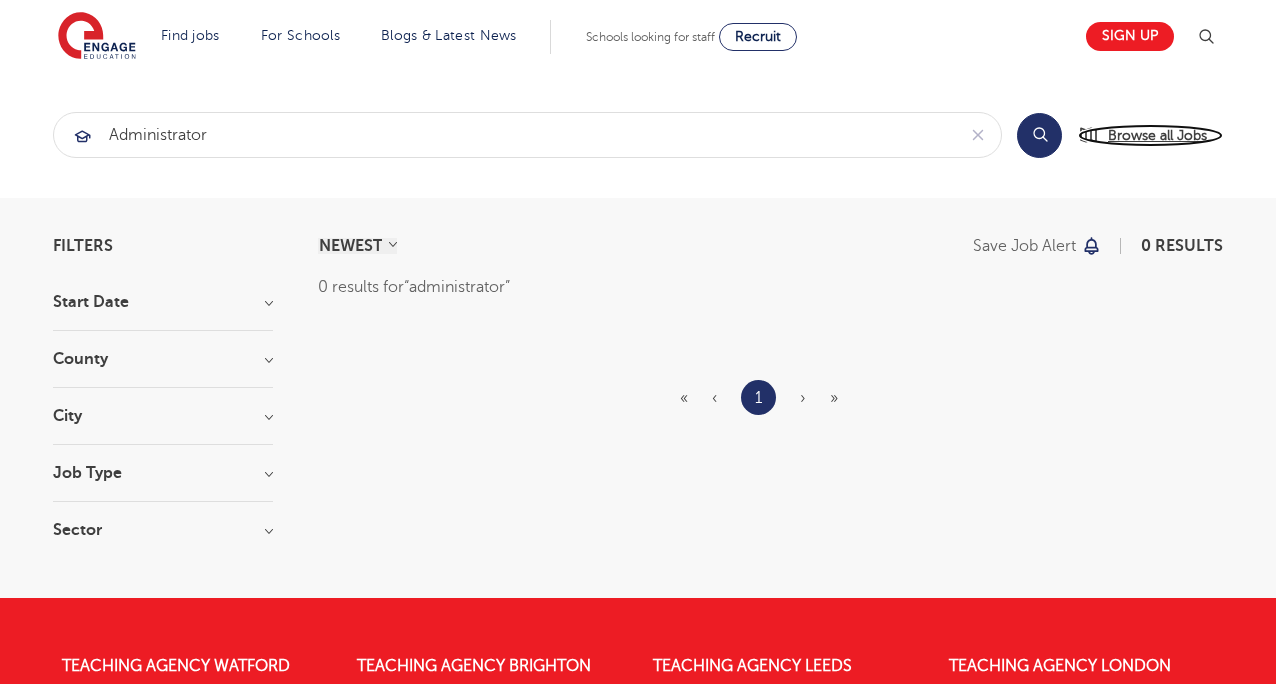click on "Browse all Jobs" at bounding box center [1157, 135] 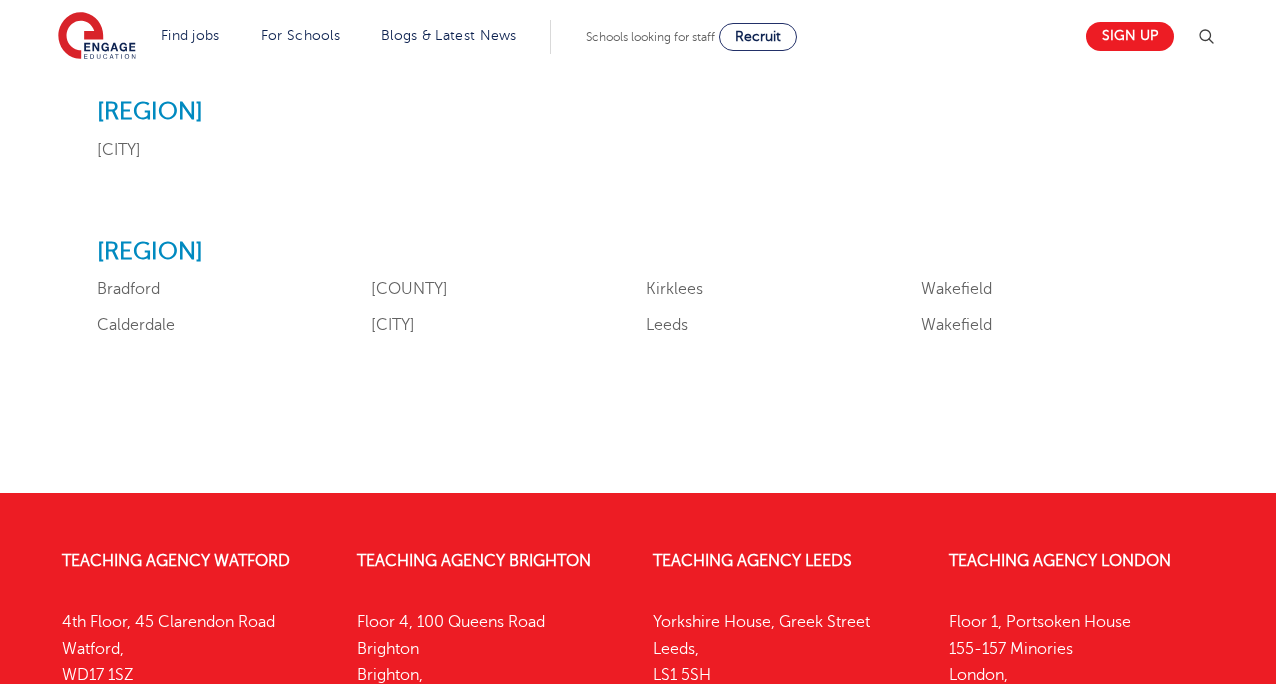 scroll, scrollTop: 2507, scrollLeft: 0, axis: vertical 